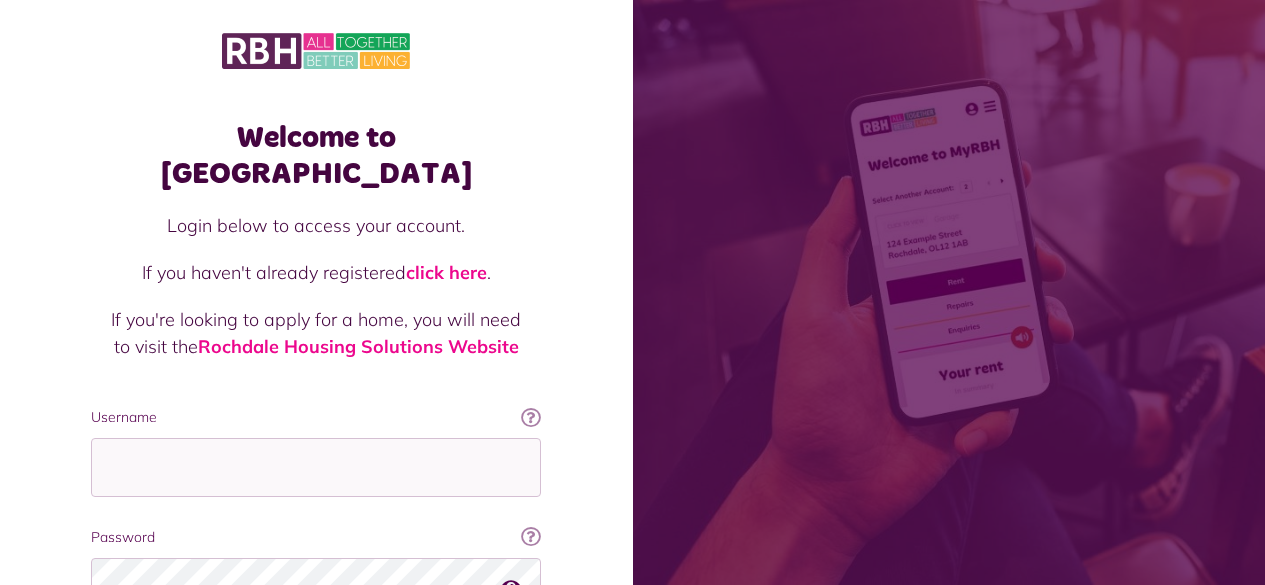 scroll, scrollTop: 0, scrollLeft: 0, axis: both 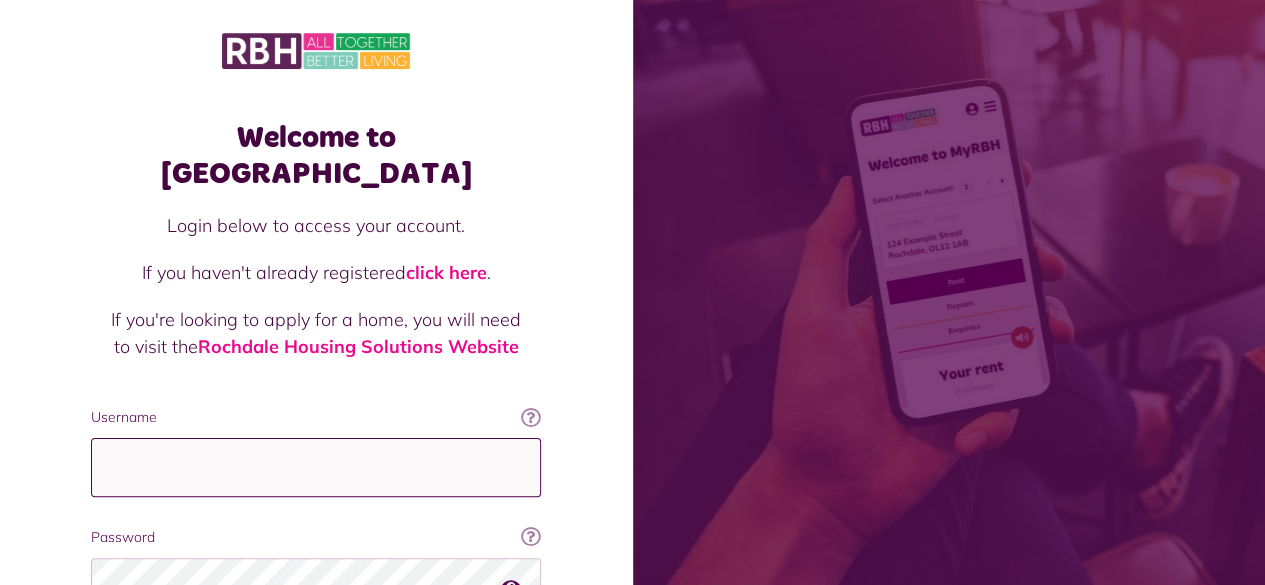 click on "Username" at bounding box center [316, 467] 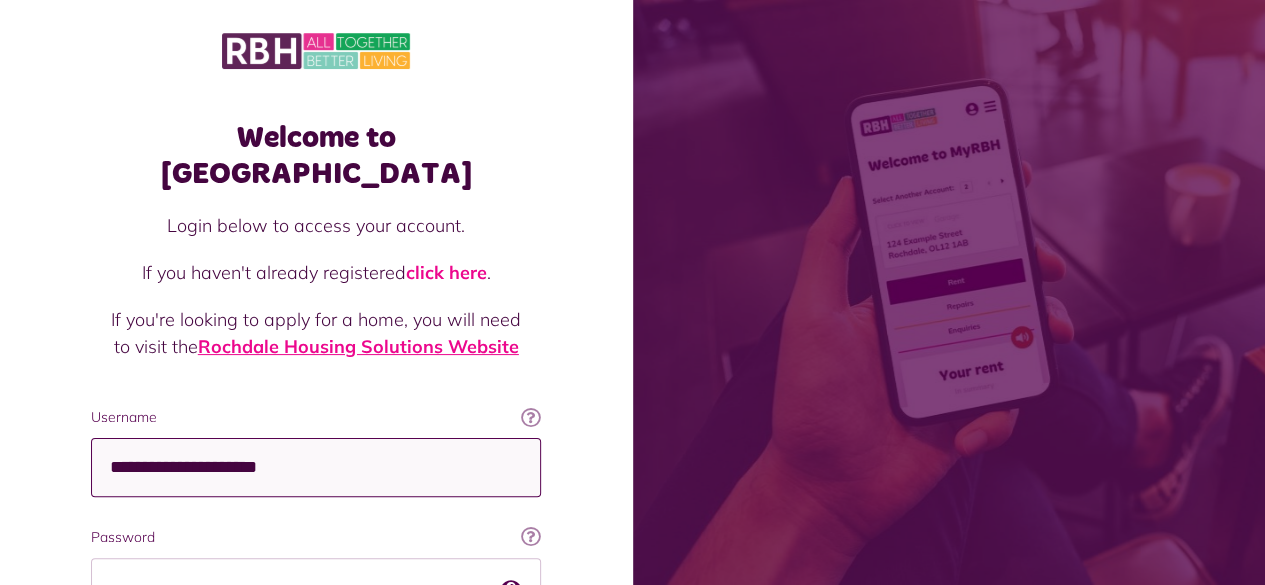 scroll, scrollTop: 182, scrollLeft: 0, axis: vertical 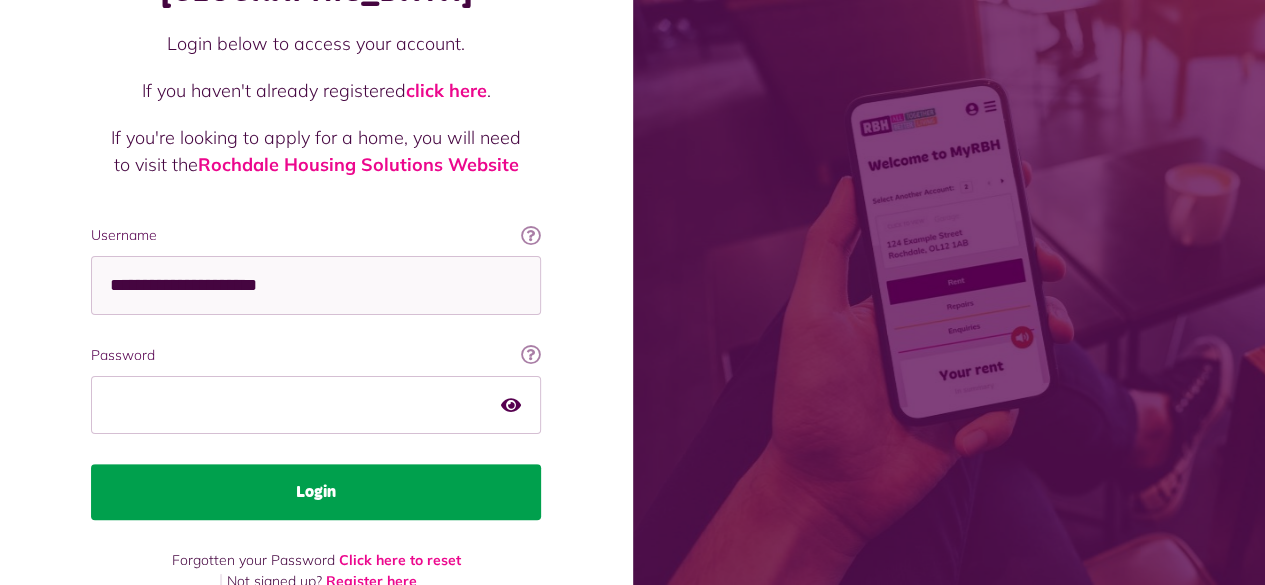 click on "Login" at bounding box center [316, 492] 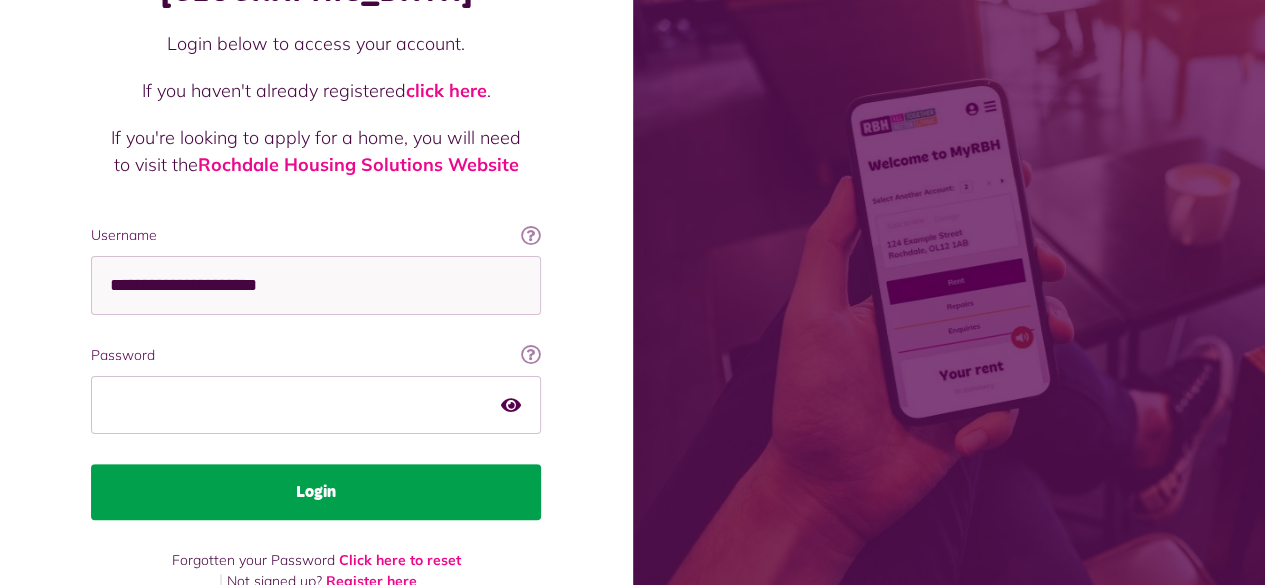 click on "Login" at bounding box center (316, 492) 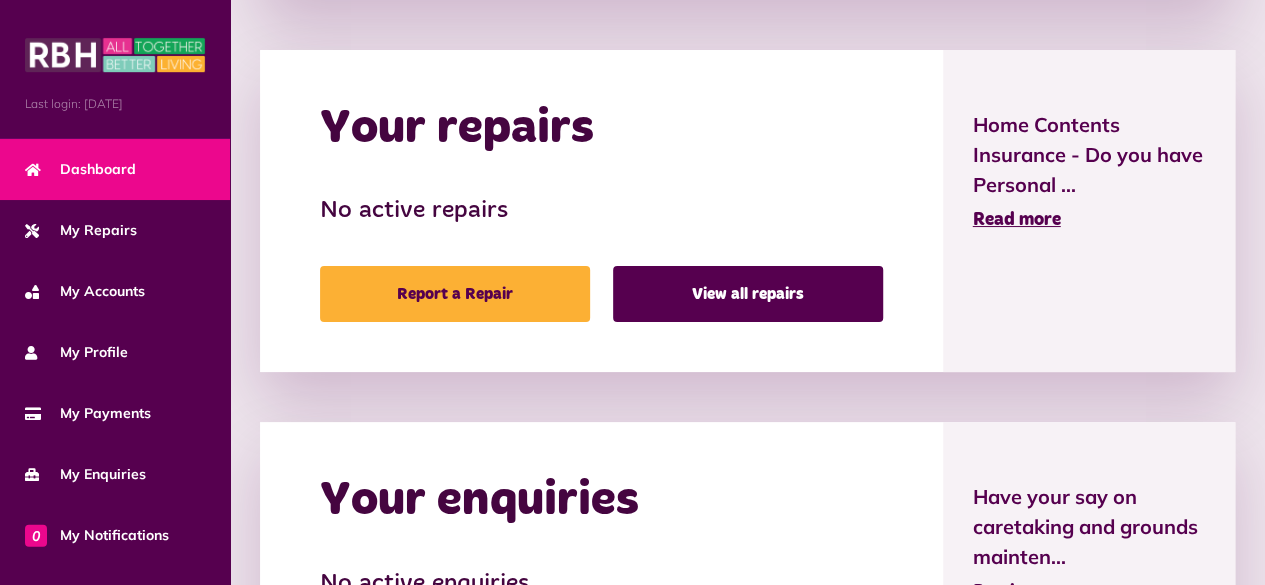 scroll, scrollTop: 878, scrollLeft: 0, axis: vertical 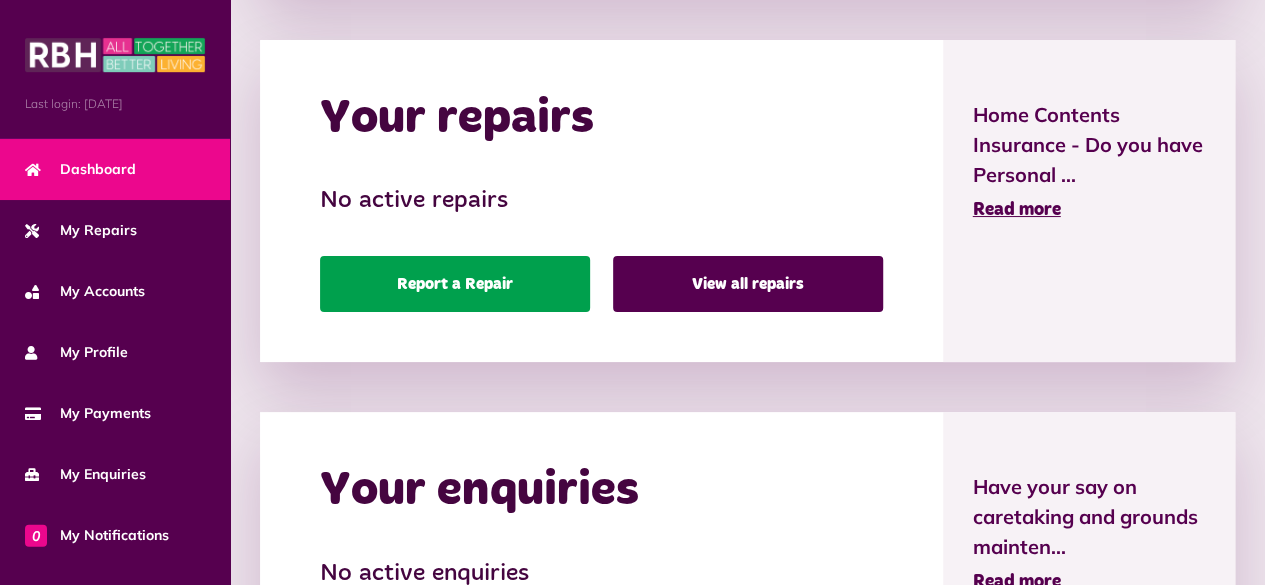 click on "Report a Repair" at bounding box center (455, 284) 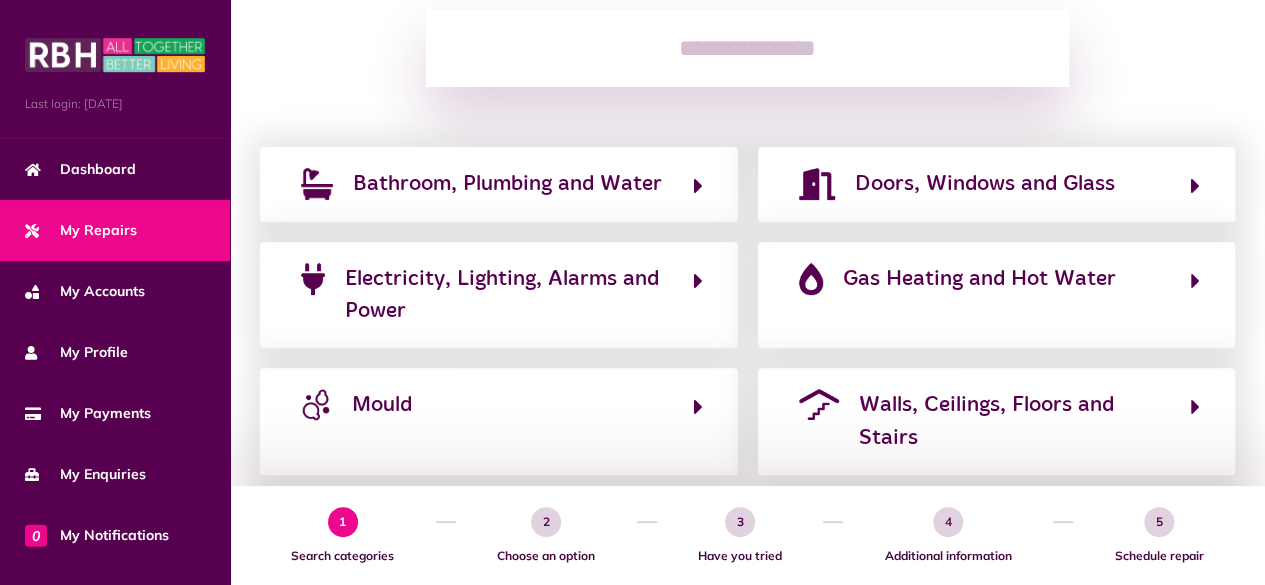 scroll, scrollTop: 279, scrollLeft: 0, axis: vertical 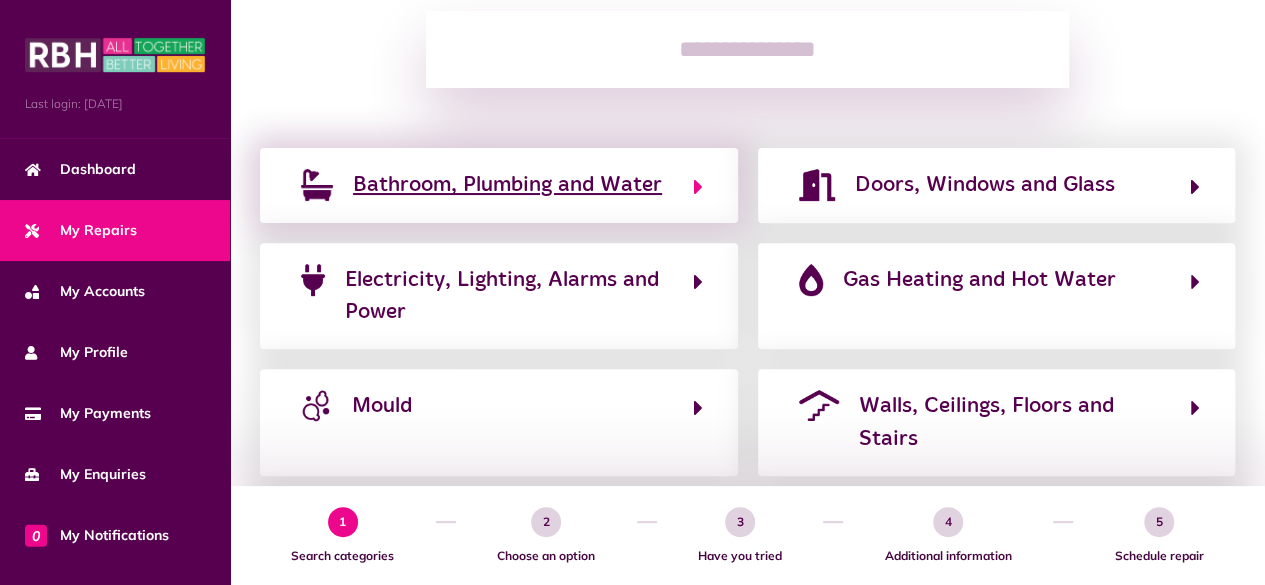 click on "Bathroom, Plumbing and Water" 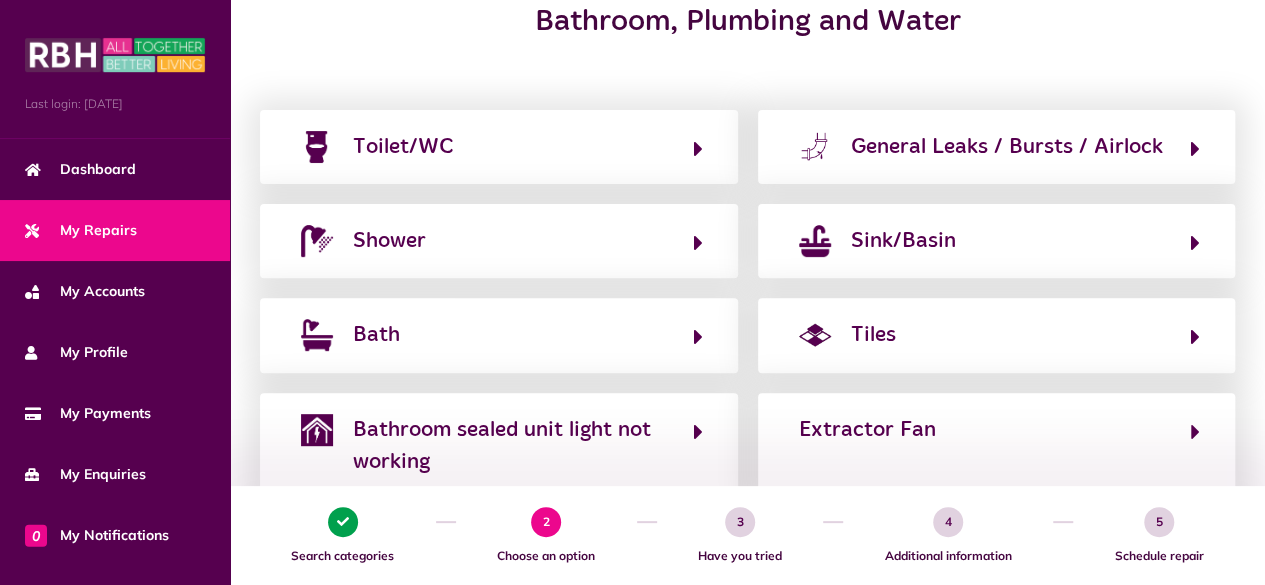 scroll, scrollTop: 278, scrollLeft: 0, axis: vertical 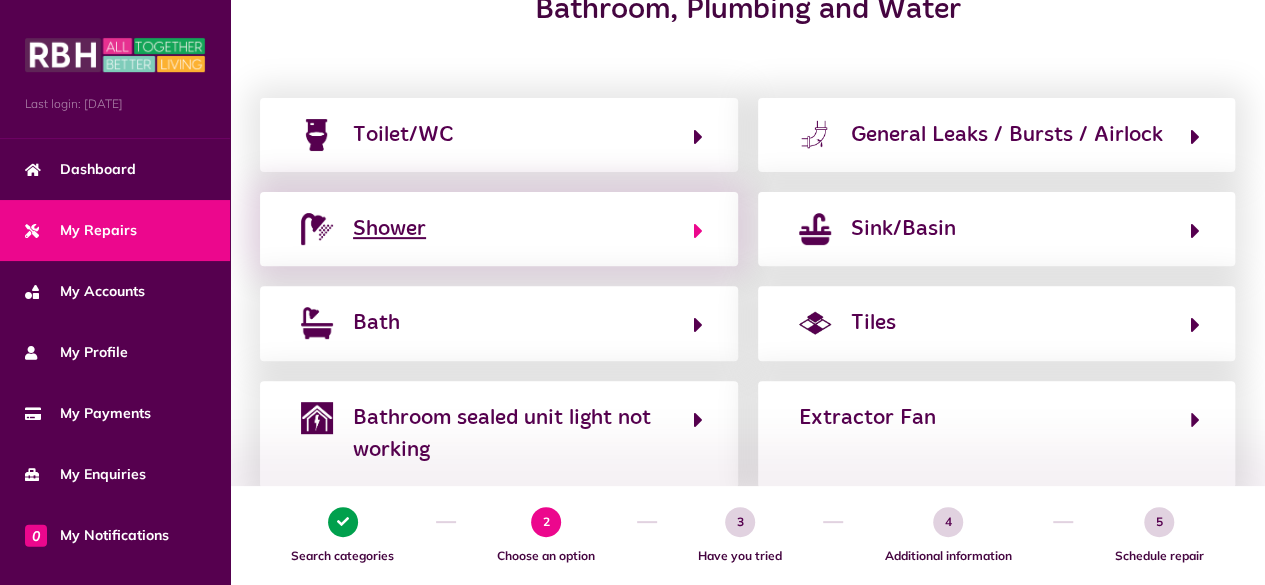 click on "Shower" 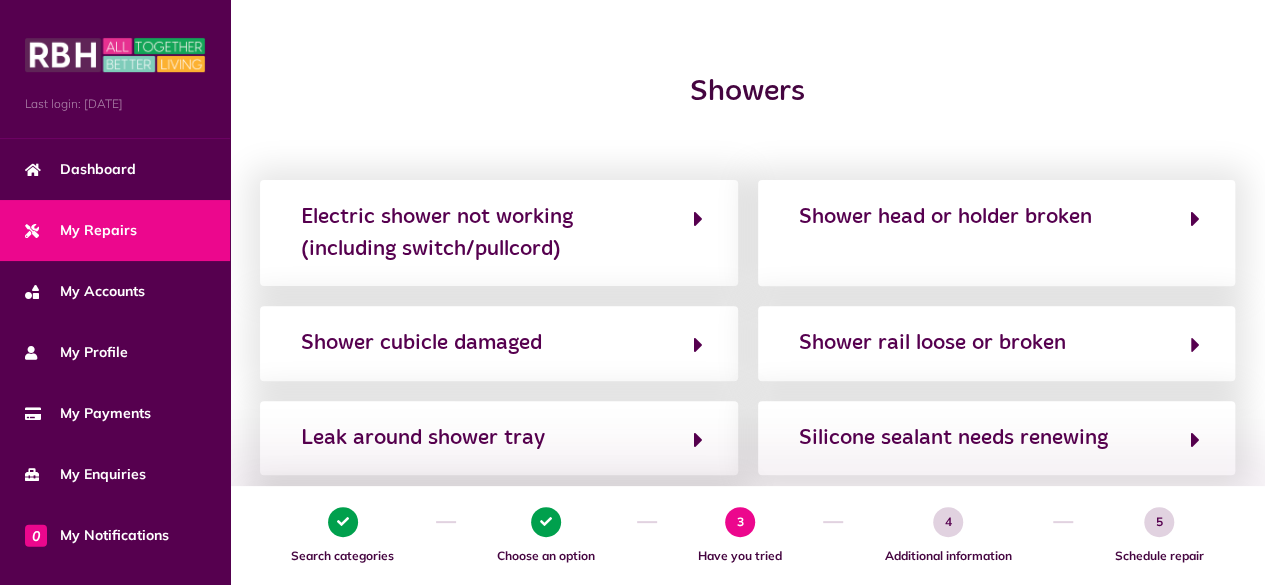 scroll, scrollTop: 206, scrollLeft: 0, axis: vertical 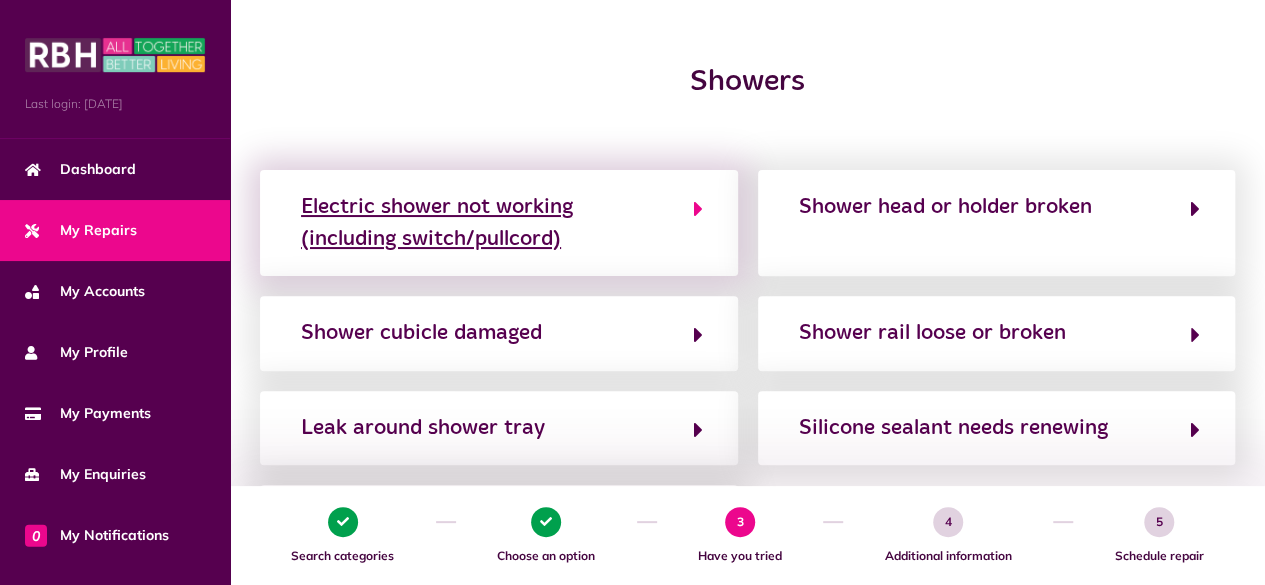 click on "Electric shower not working (including switch/pullcord)" 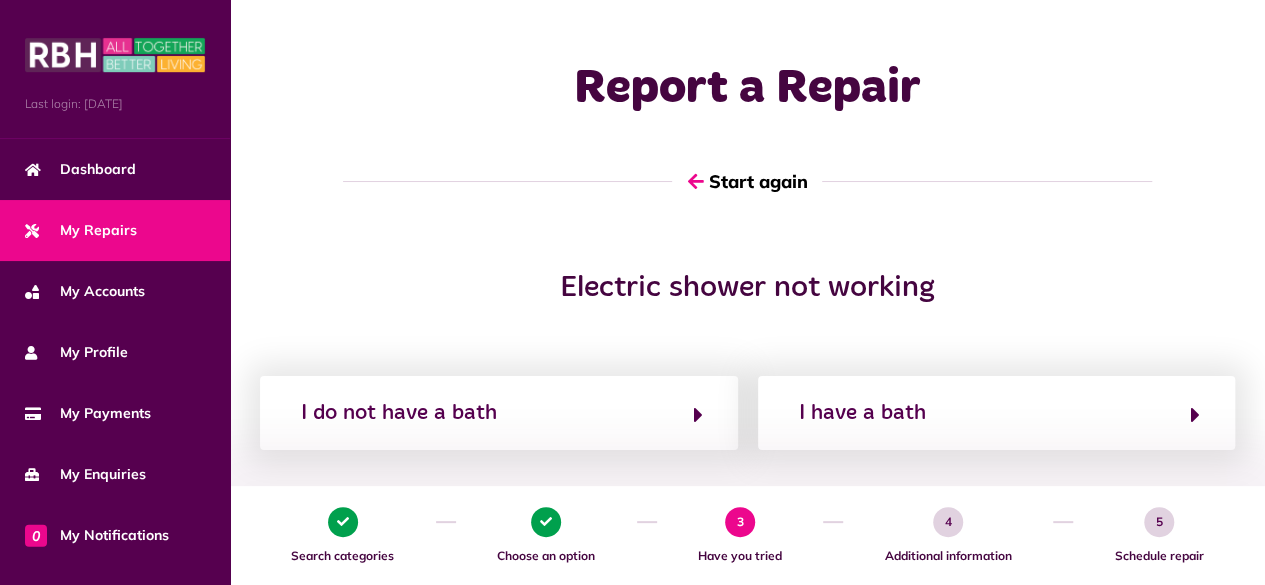 scroll, scrollTop: 132, scrollLeft: 0, axis: vertical 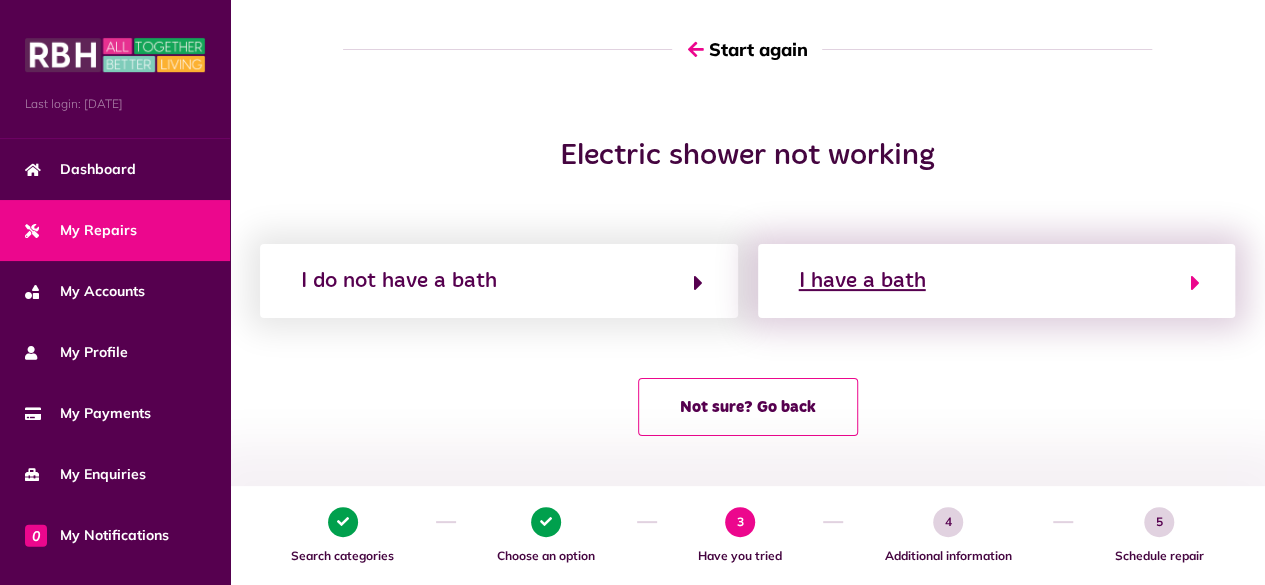 click on "I have a bath" 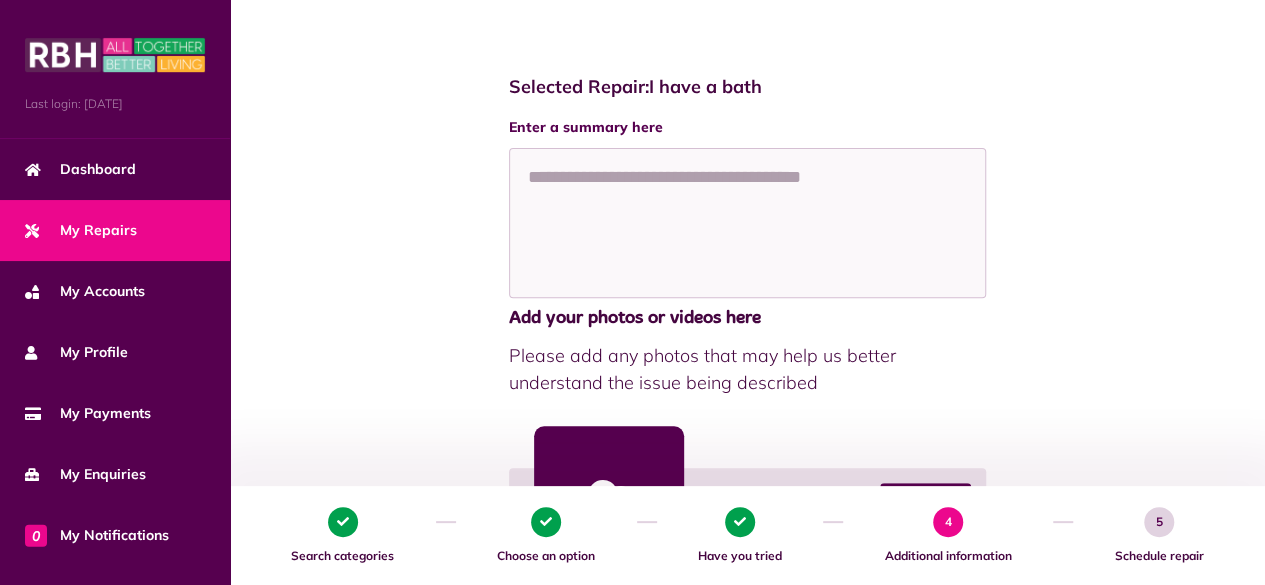 scroll, scrollTop: 317, scrollLeft: 0, axis: vertical 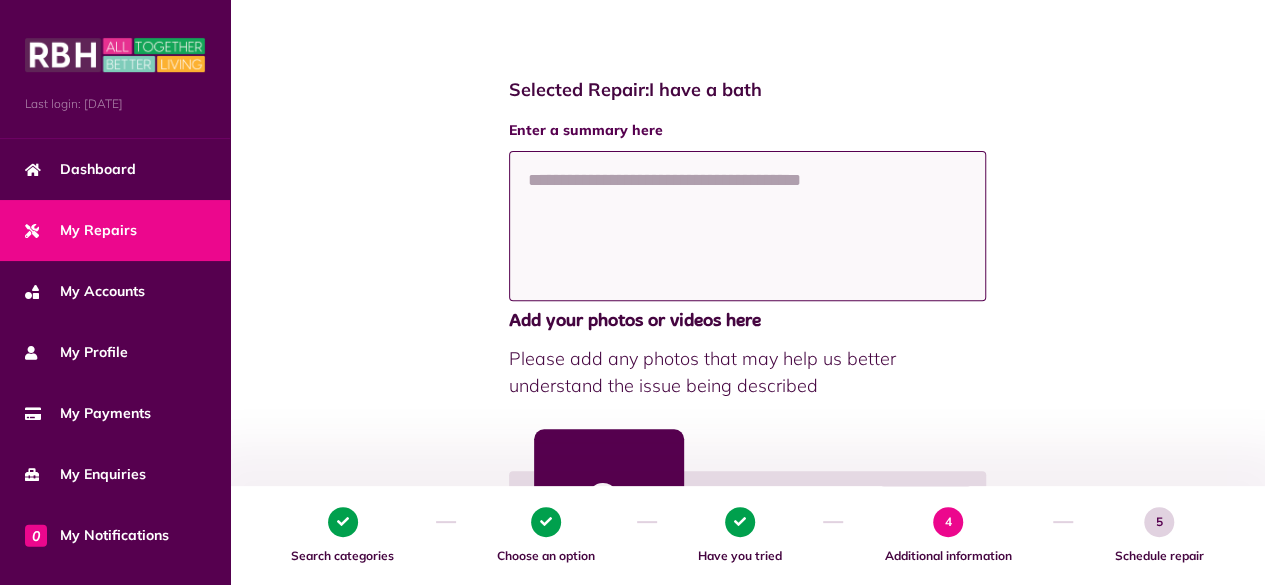 click 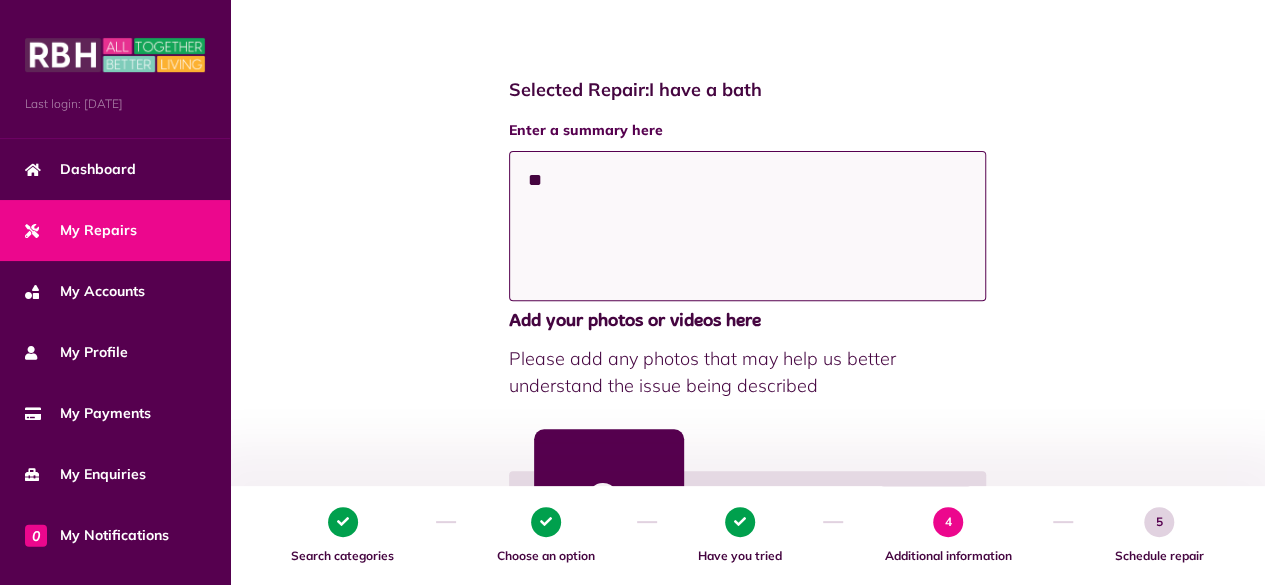 type on "*" 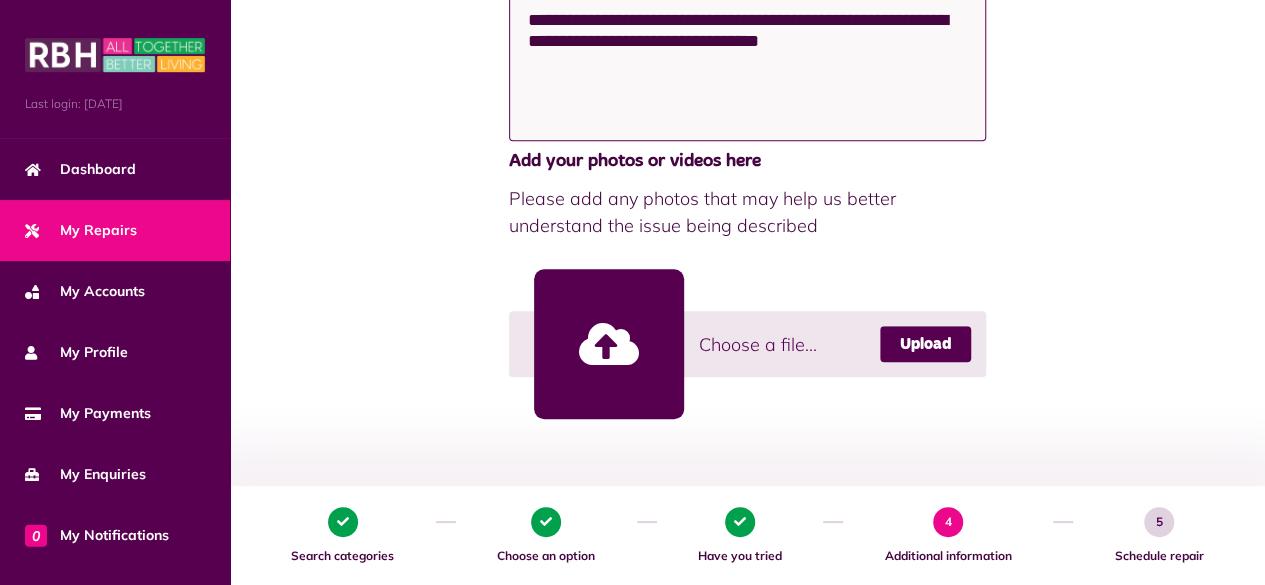 scroll, scrollTop: 483, scrollLeft: 0, axis: vertical 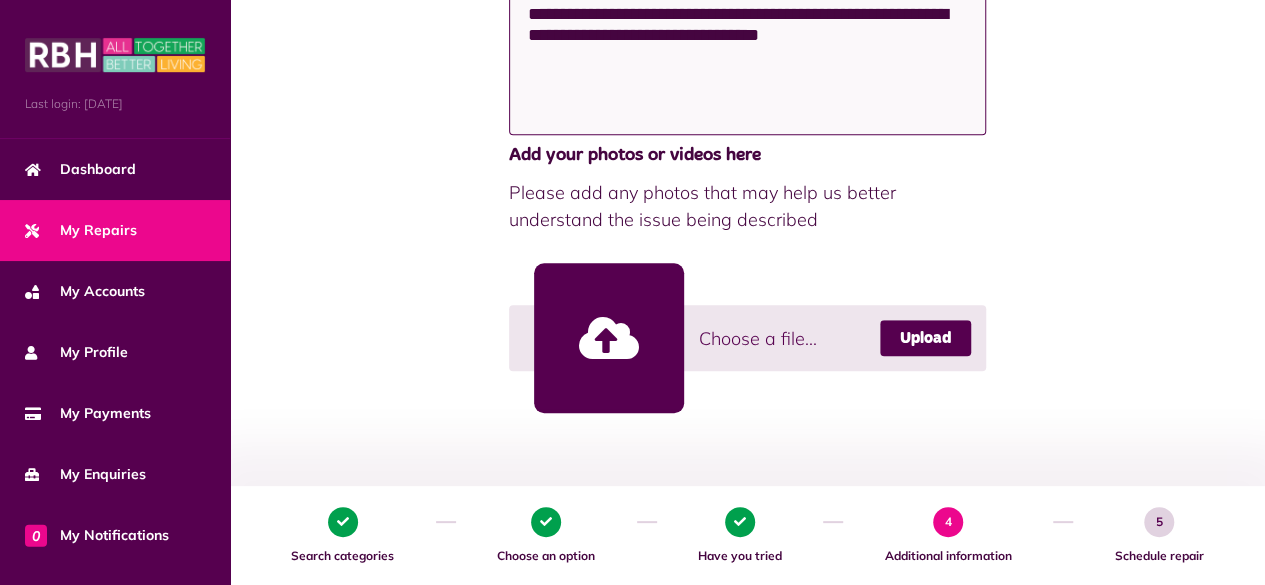 type on "**********" 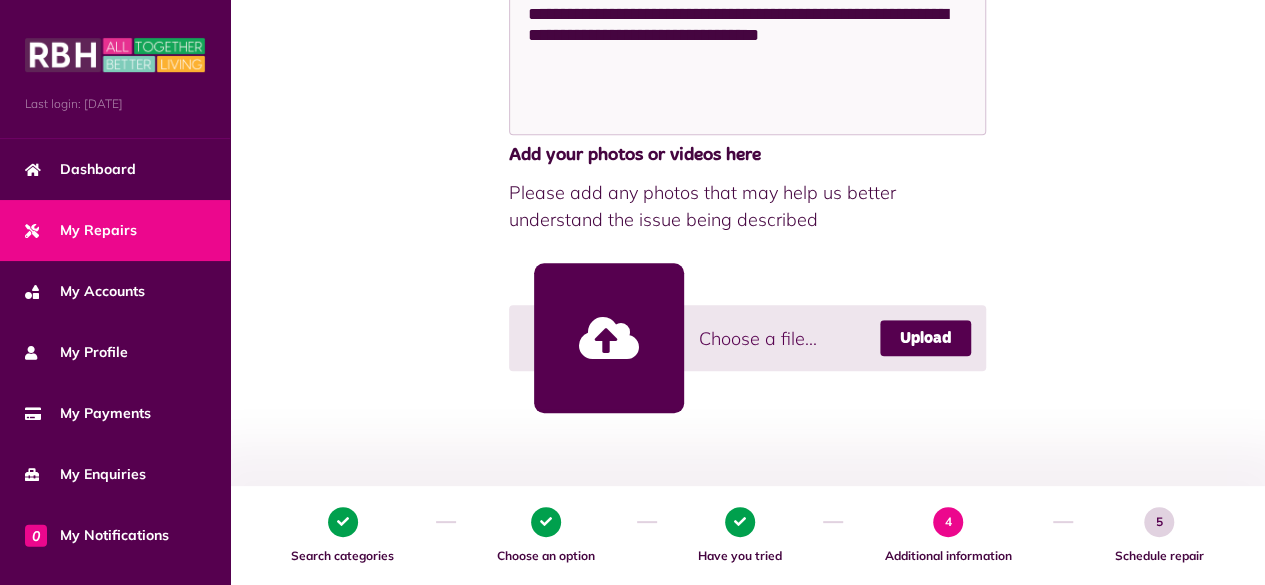 click 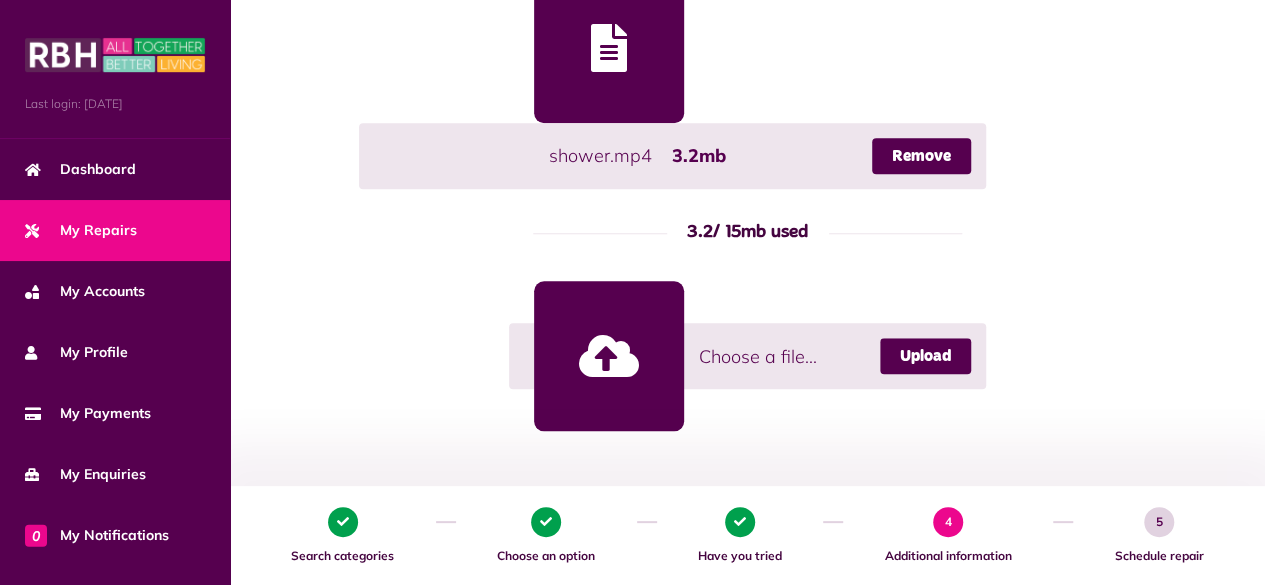 scroll, scrollTop: 775, scrollLeft: 0, axis: vertical 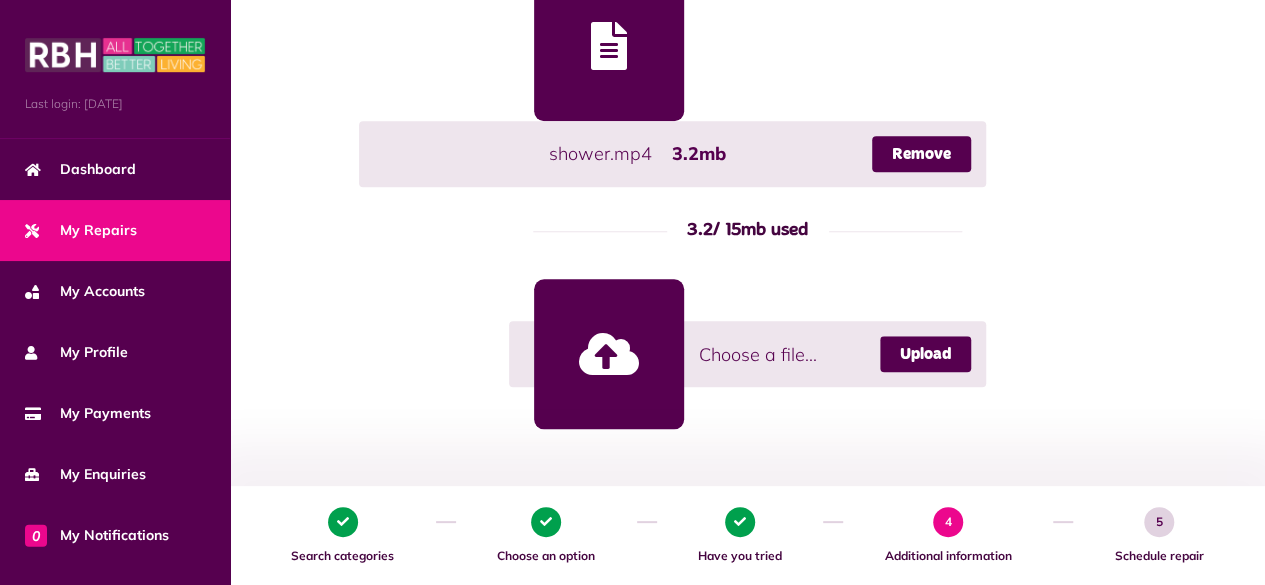 click 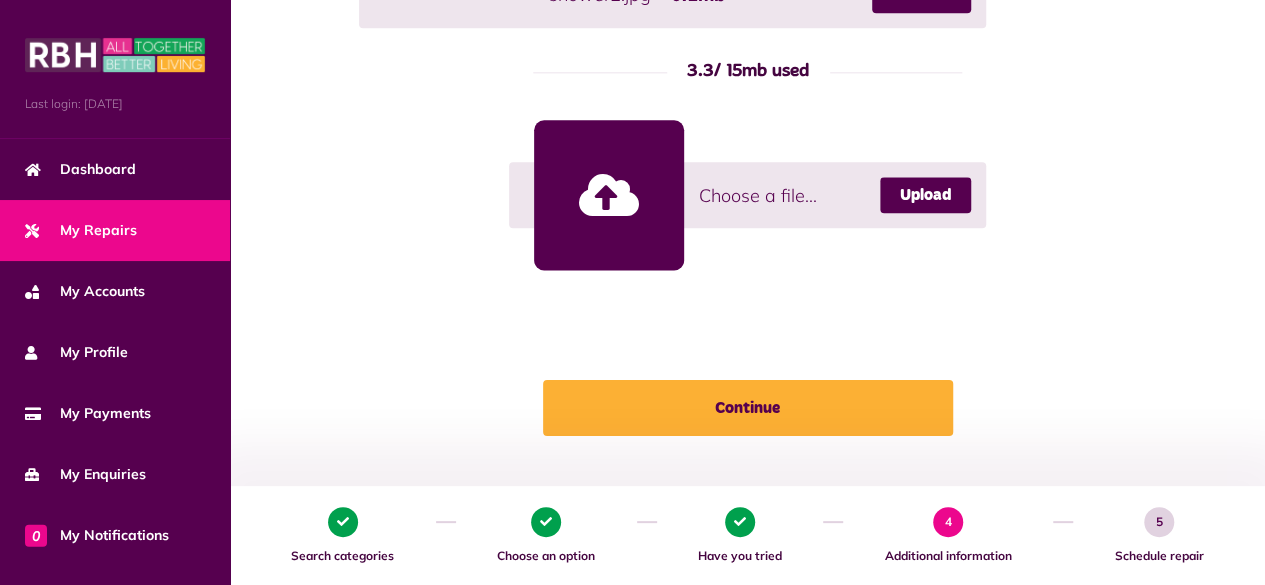 scroll, scrollTop: 1308, scrollLeft: 0, axis: vertical 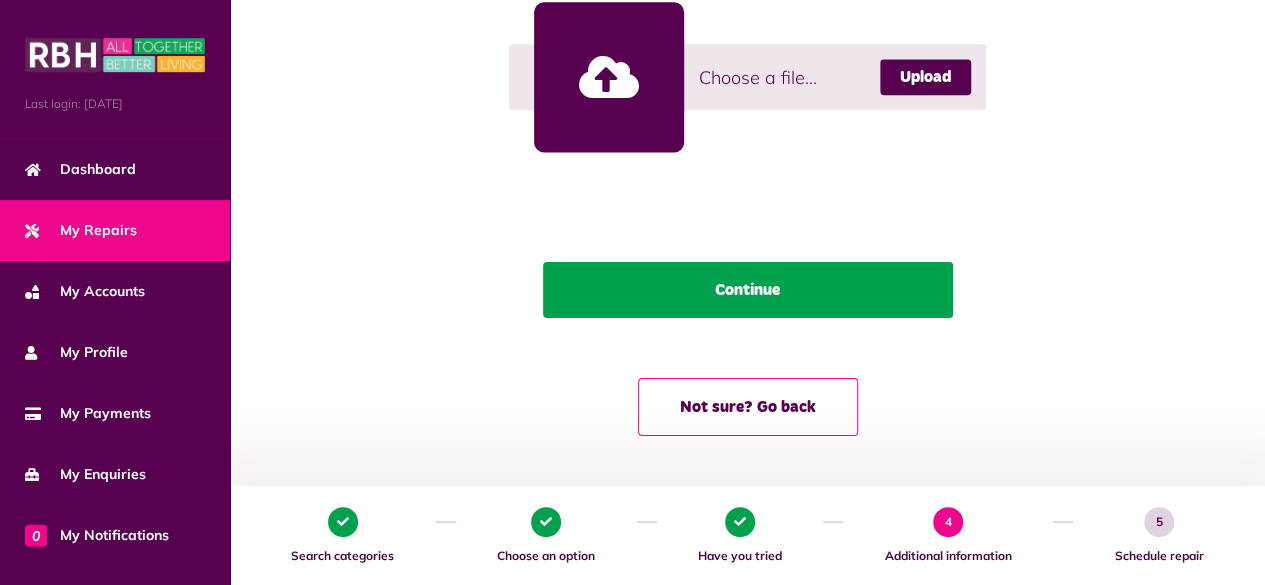 click on "Continue" 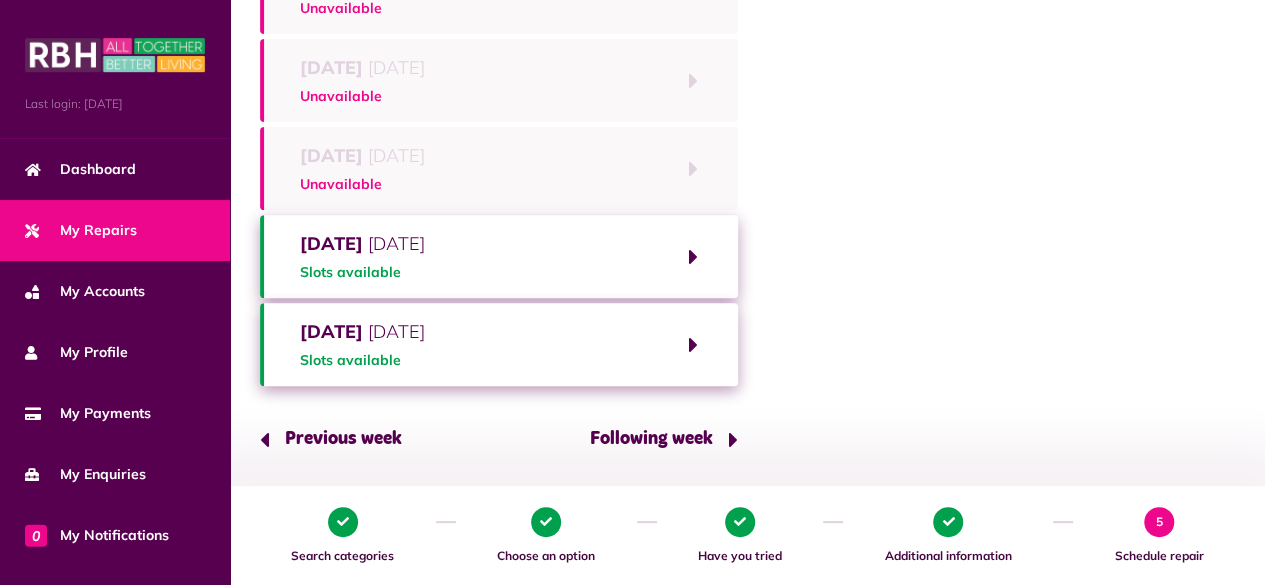scroll, scrollTop: 310, scrollLeft: 0, axis: vertical 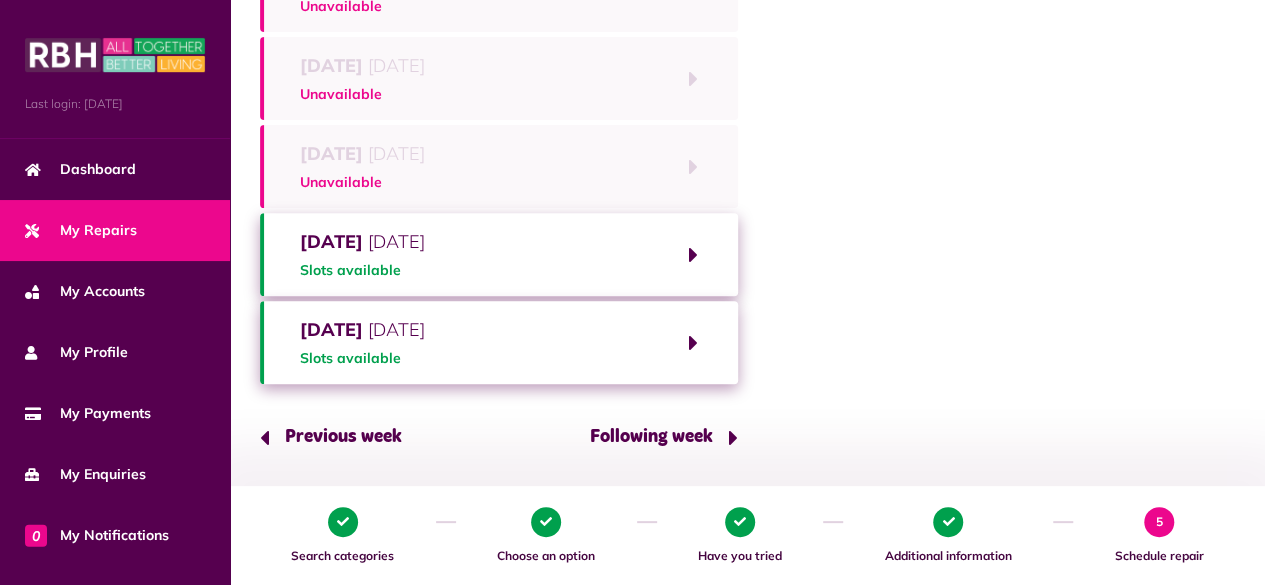 click on "[DATE] Slots available" 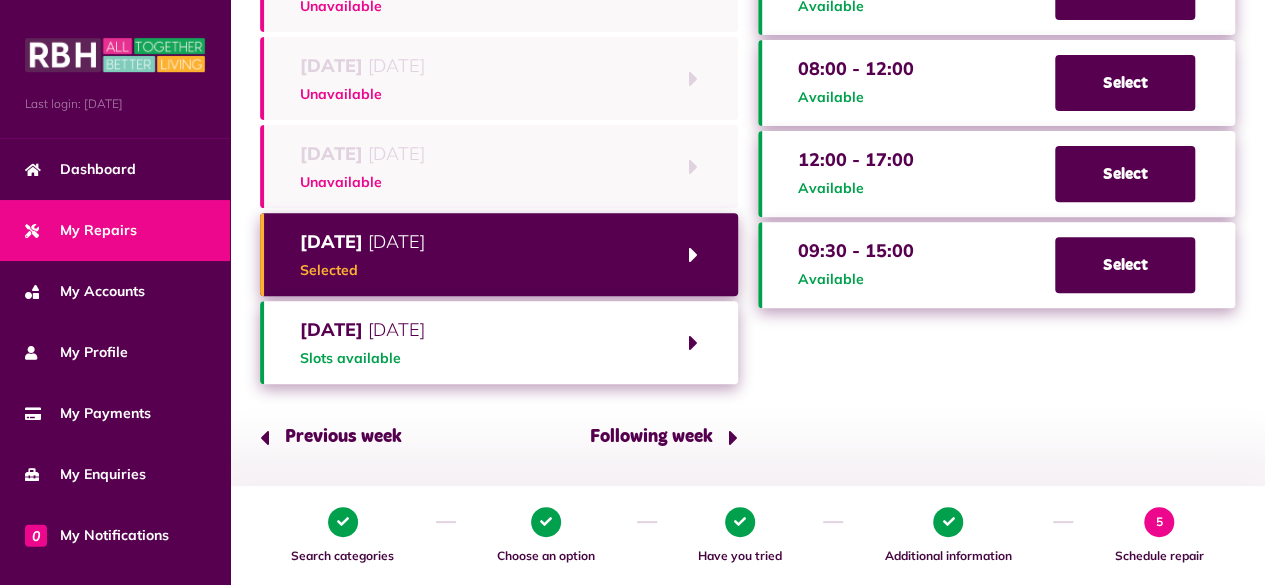 click on "08:00 - 12:00" 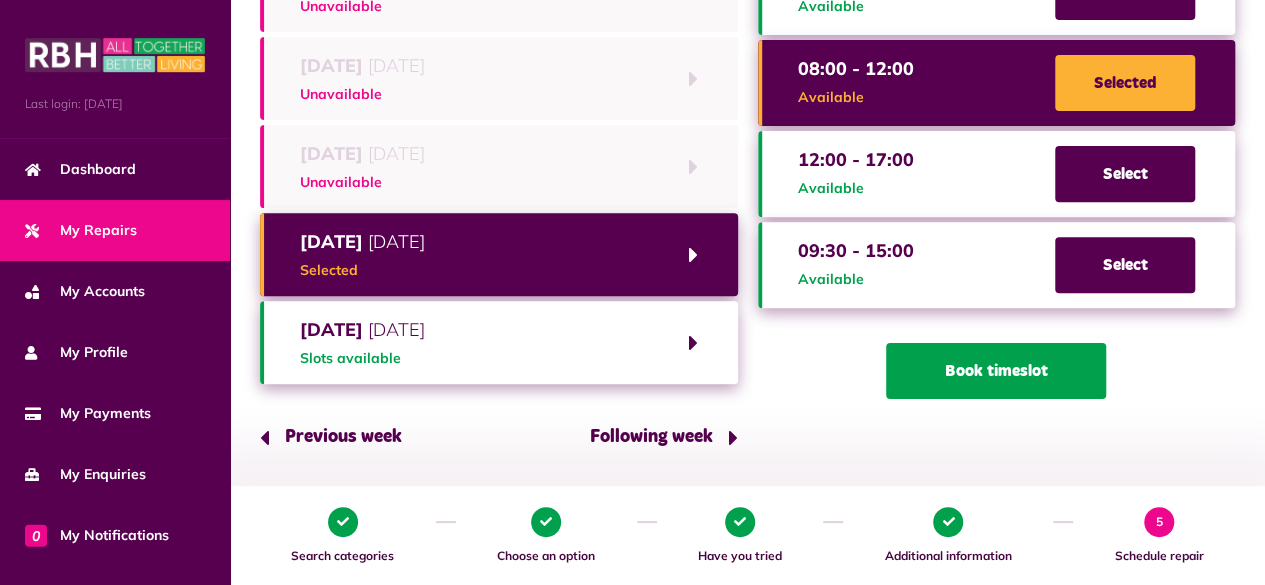 click on "Book timeslot" 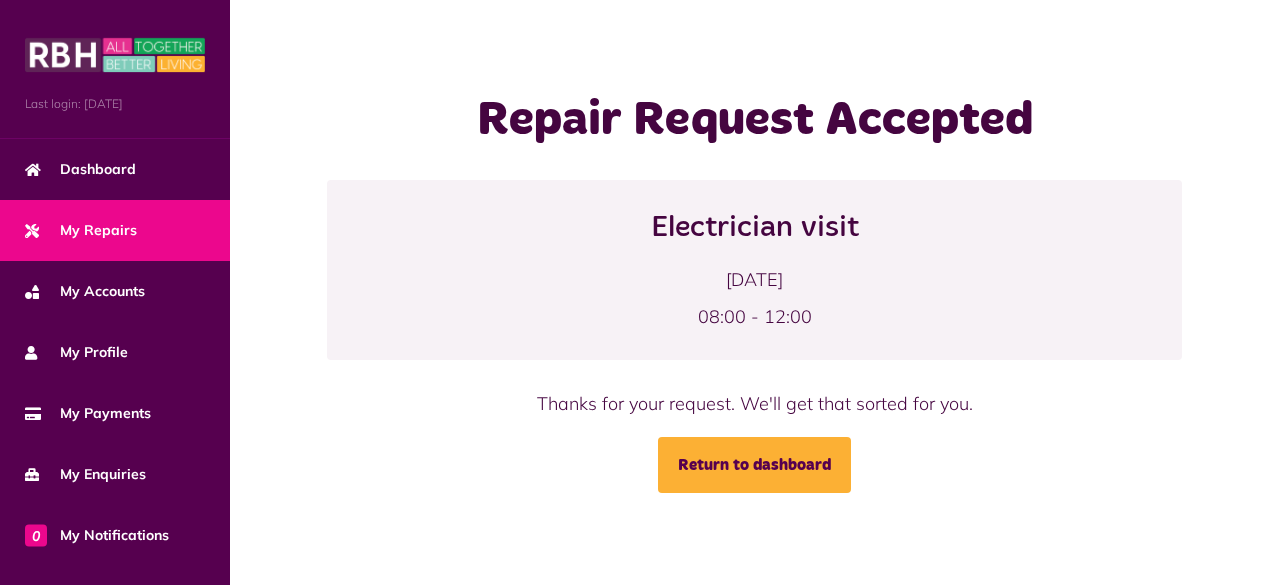 scroll, scrollTop: 0, scrollLeft: 0, axis: both 